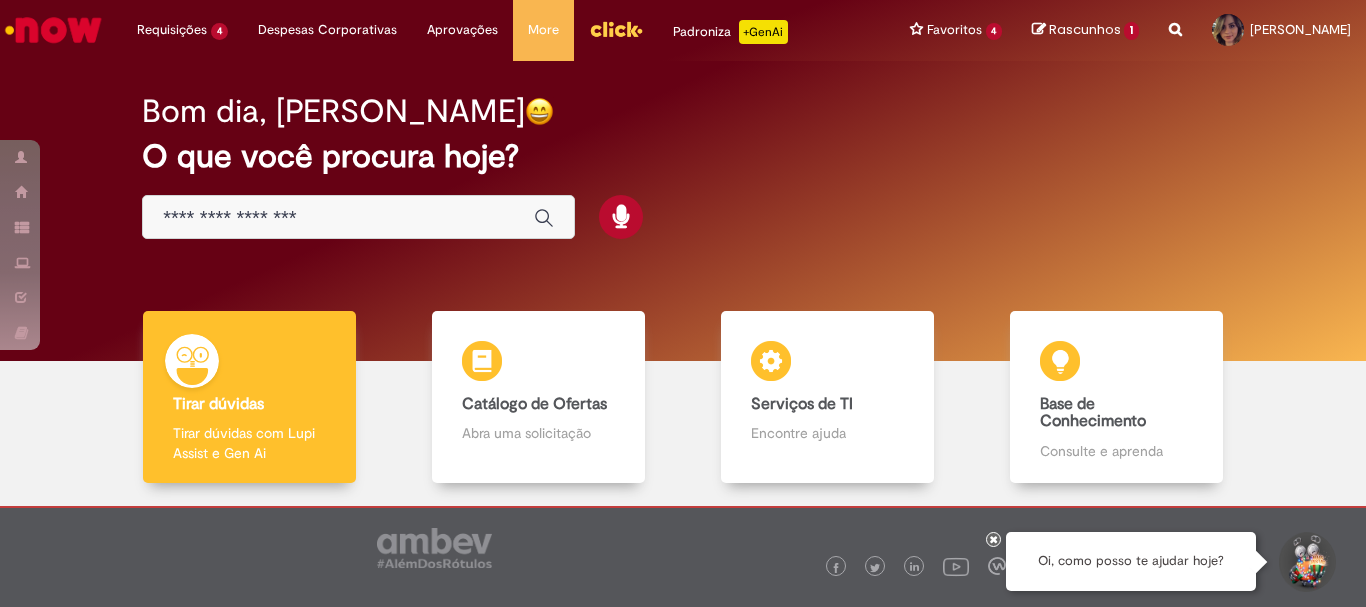 scroll, scrollTop: 0, scrollLeft: 0, axis: both 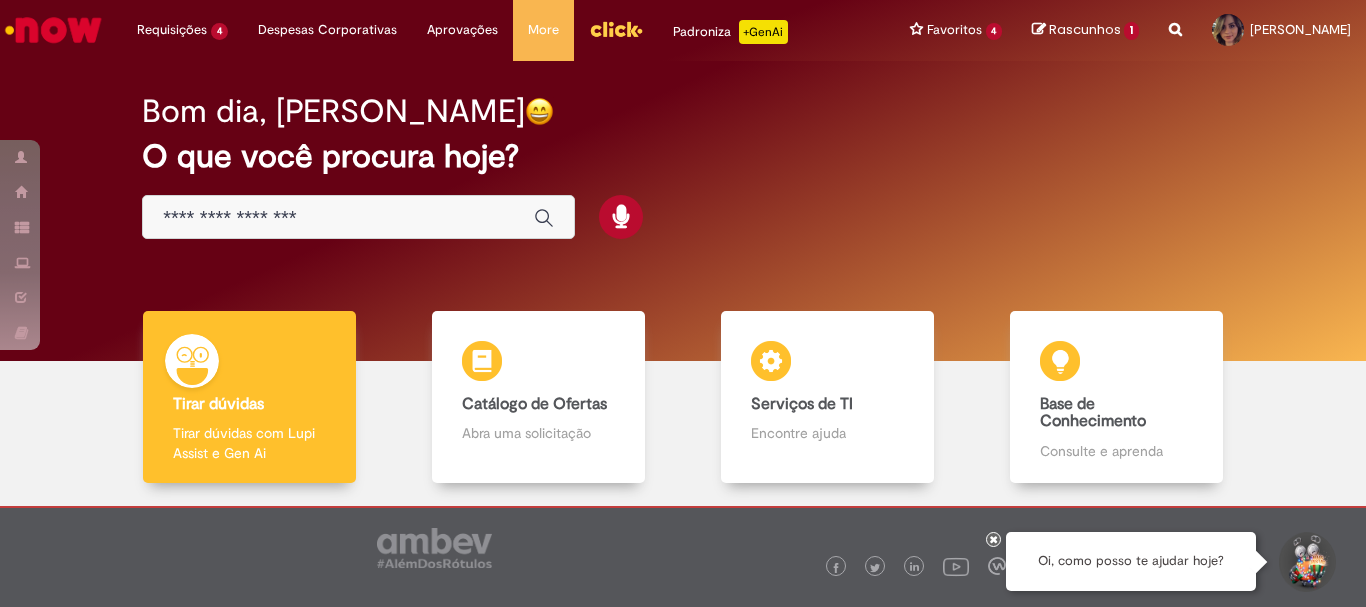 click at bounding box center [358, 217] 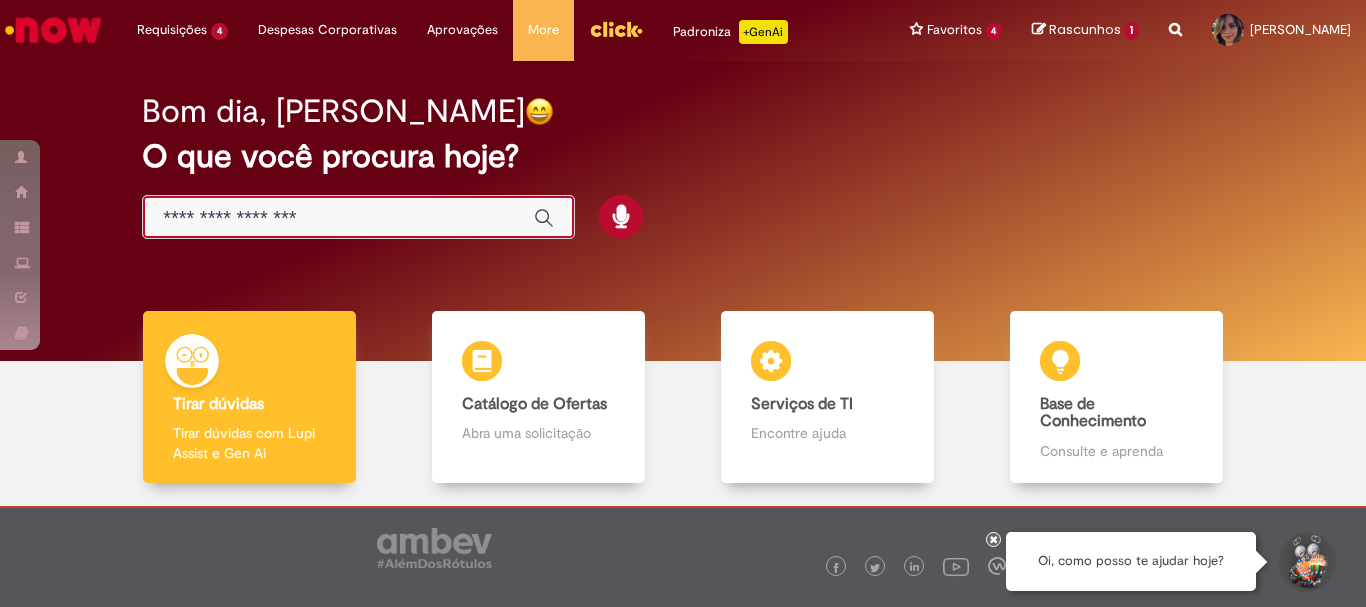 click at bounding box center (338, 218) 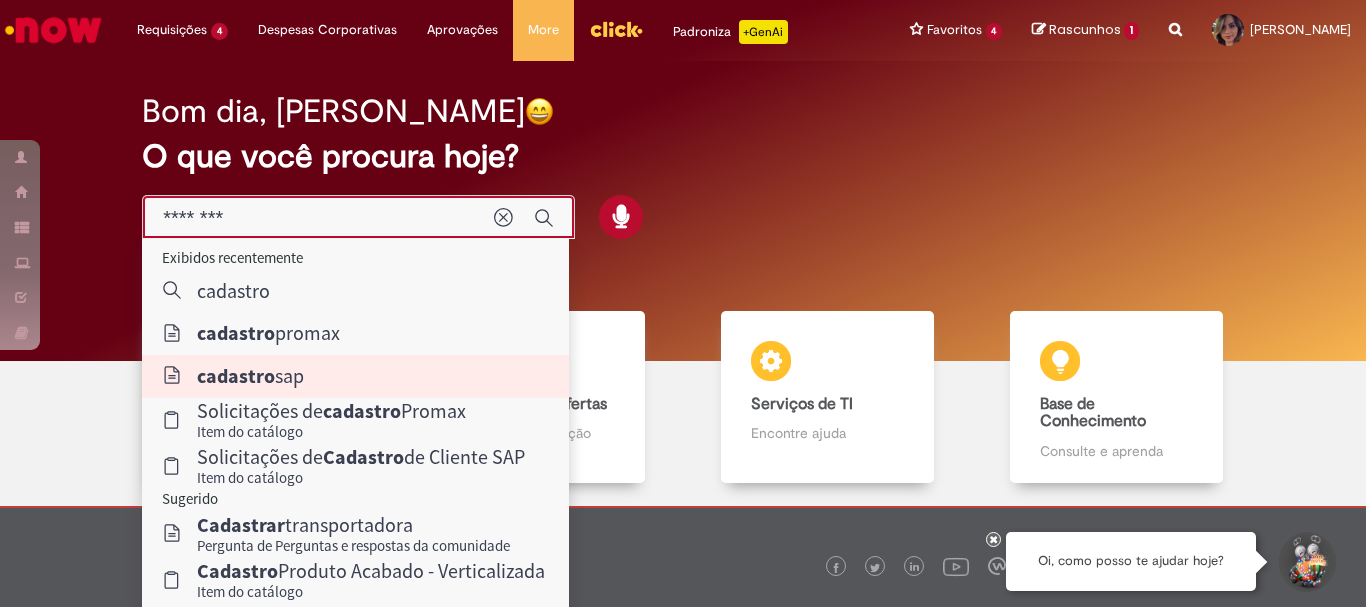 type on "**********" 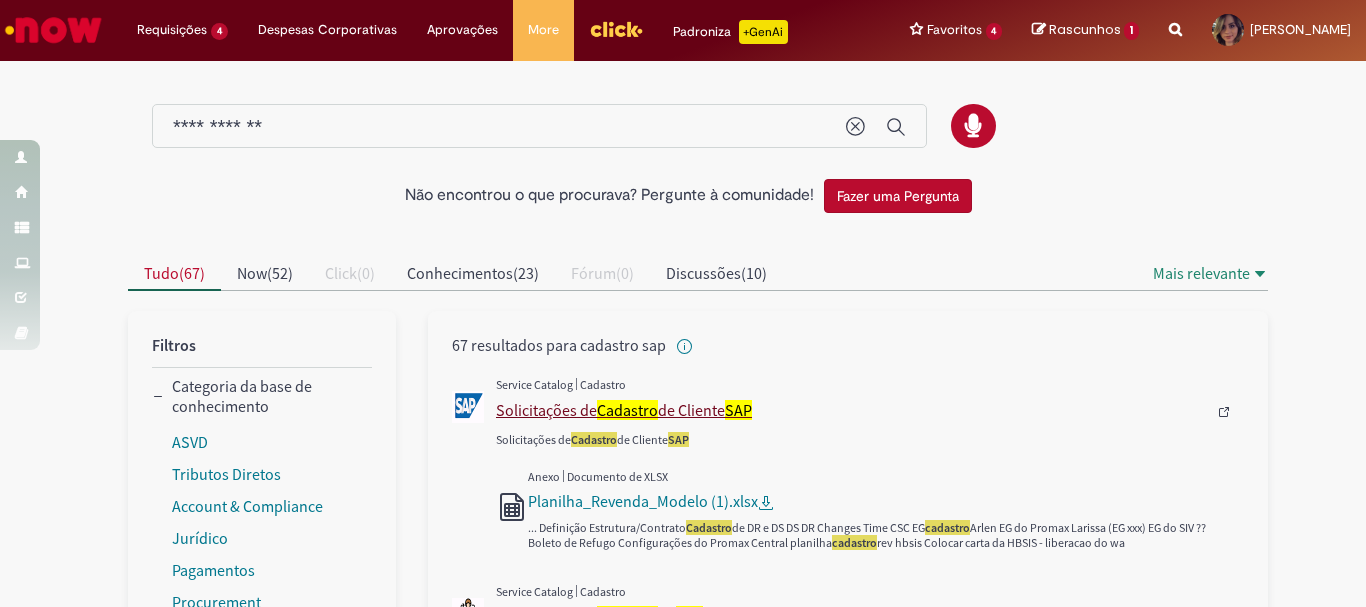 click on "Solicitações de  Cadastro  de Cliente  SAP" at bounding box center [851, 410] 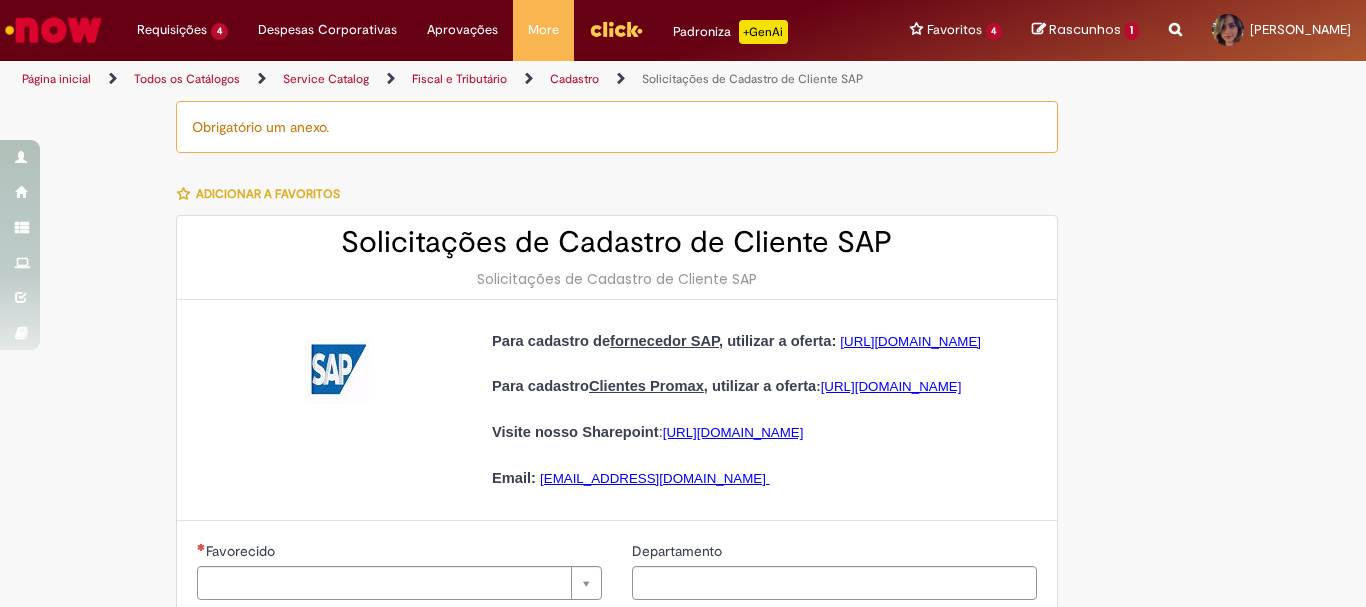 type on "********" 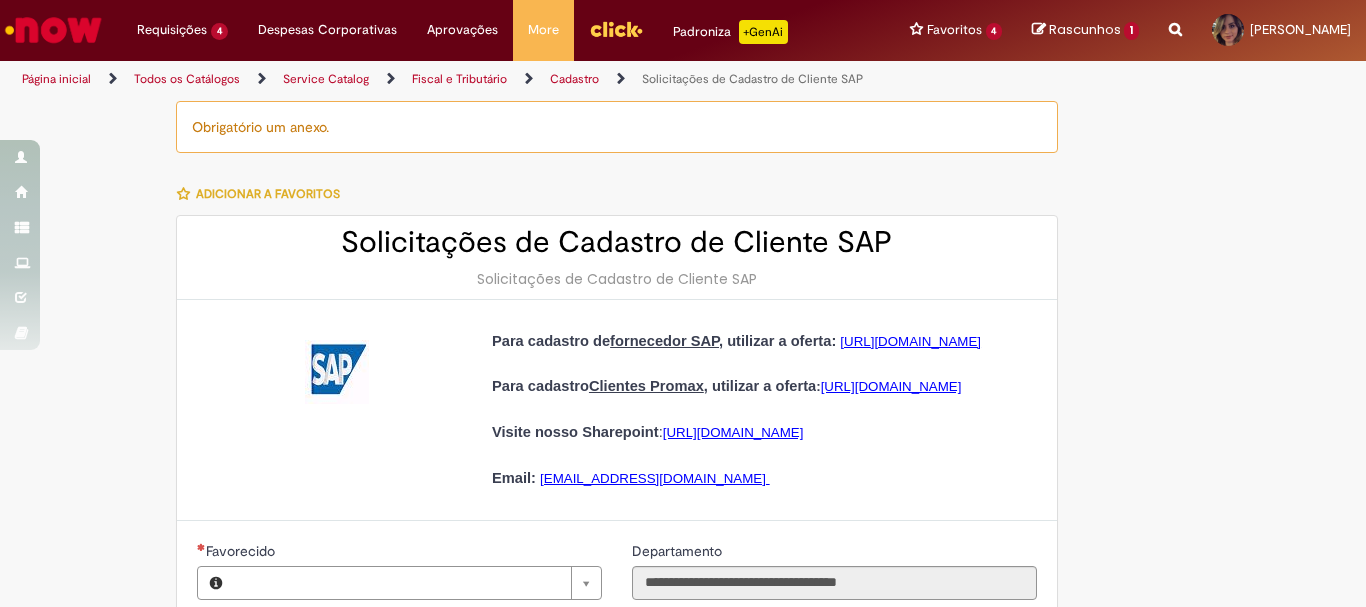type on "**********" 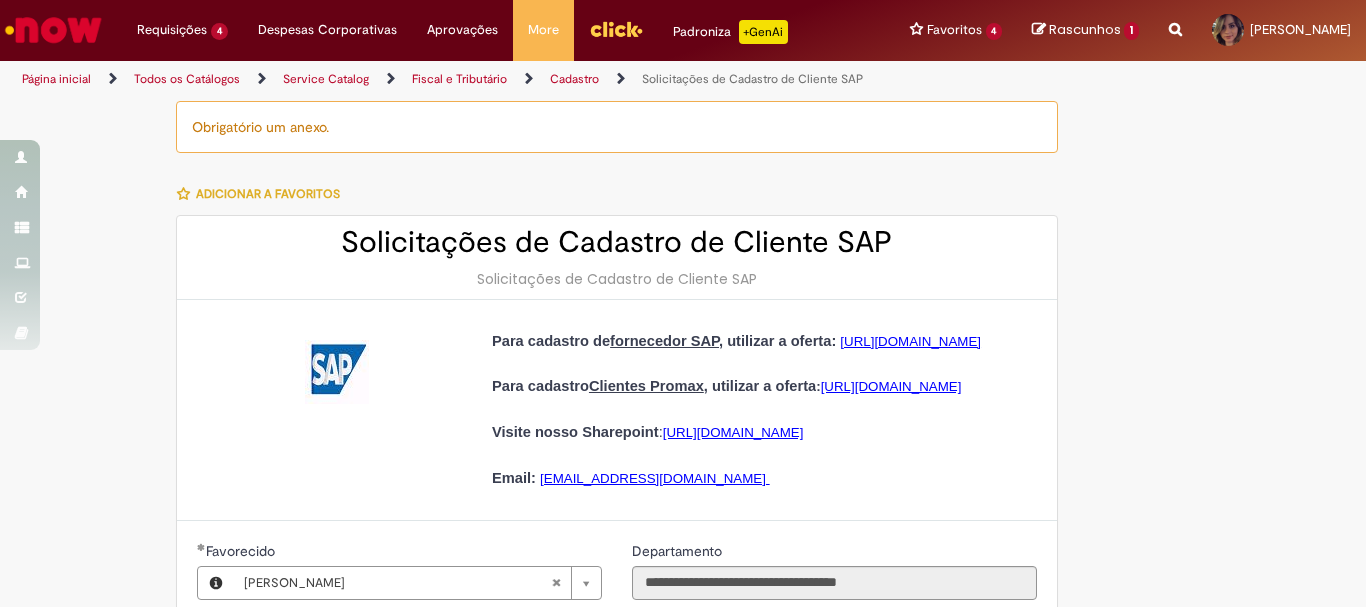 click on "Adicionar a Favoritos" at bounding box center [617, 194] 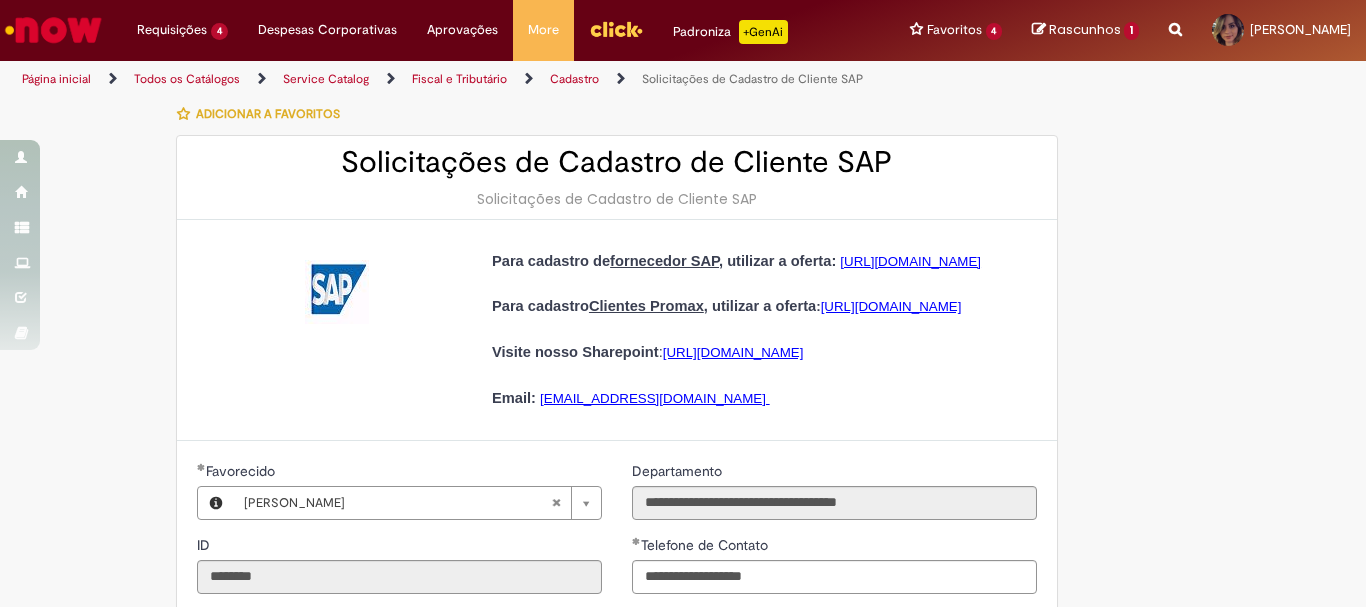 scroll, scrollTop: 120, scrollLeft: 0, axis: vertical 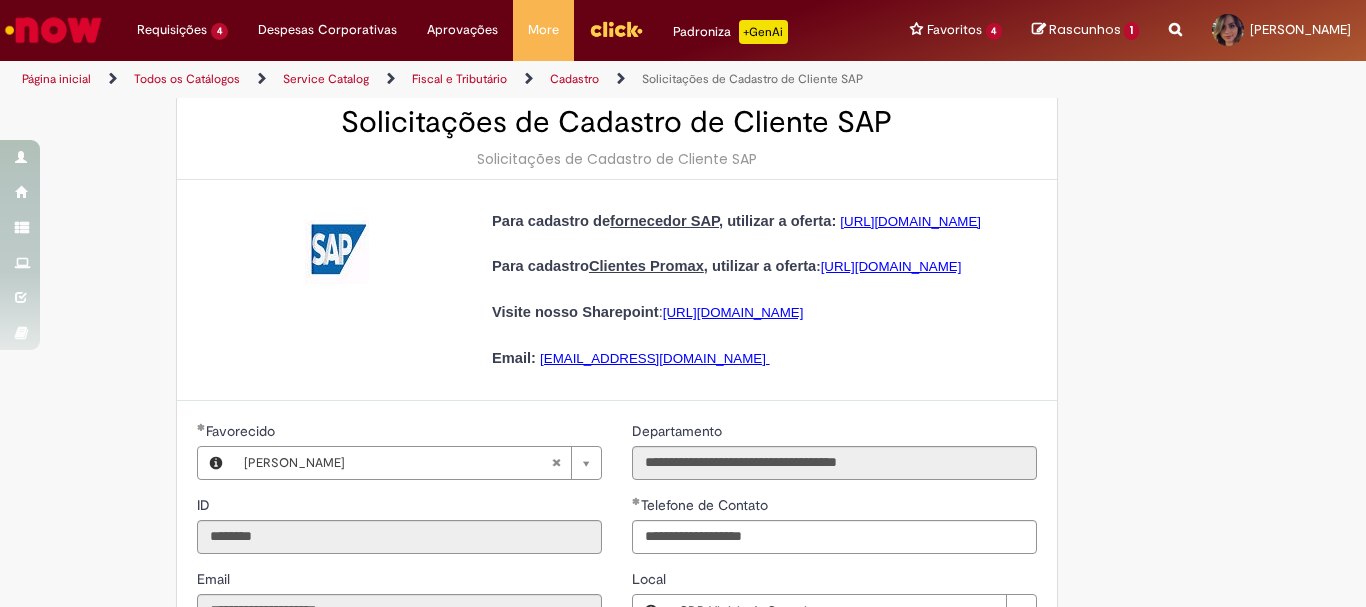 click on "**********" at bounding box center [683, 663] 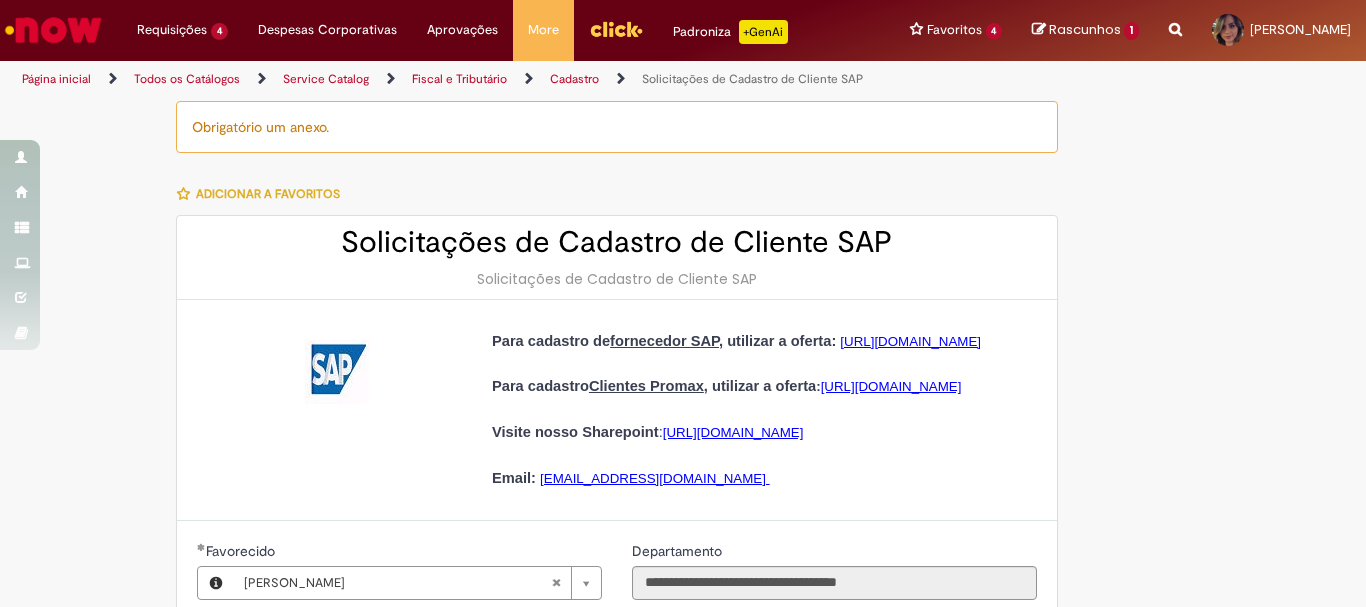 scroll, scrollTop: 83, scrollLeft: 0, axis: vertical 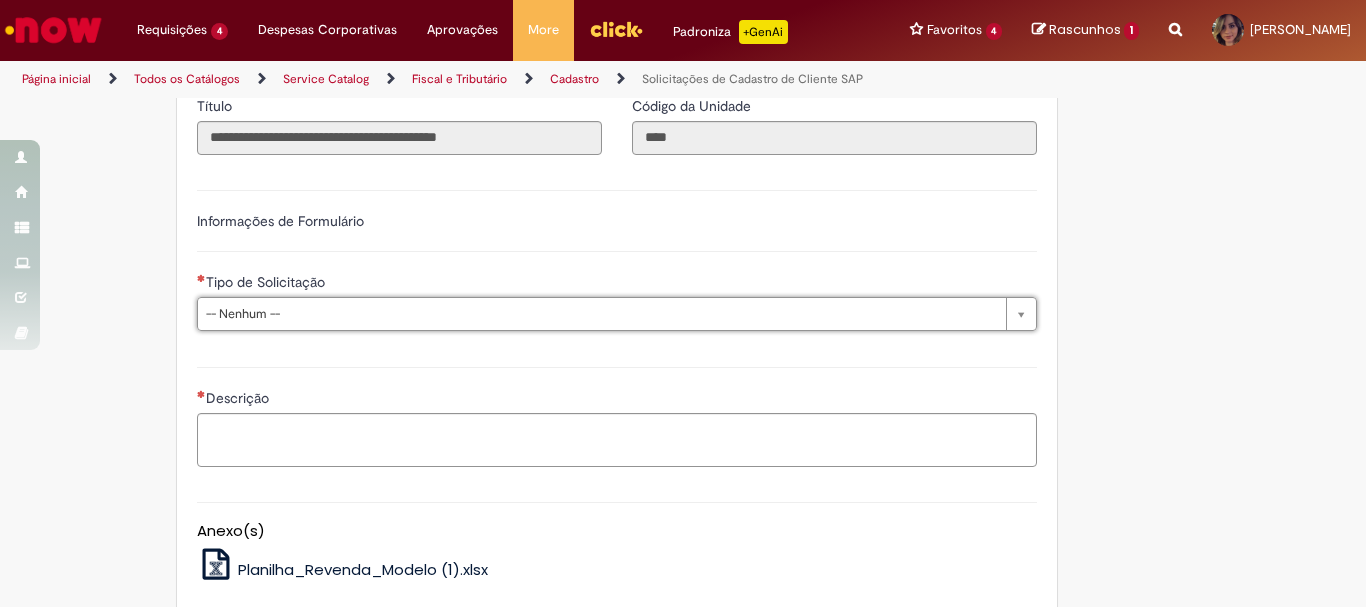 click at bounding box center [53, 30] 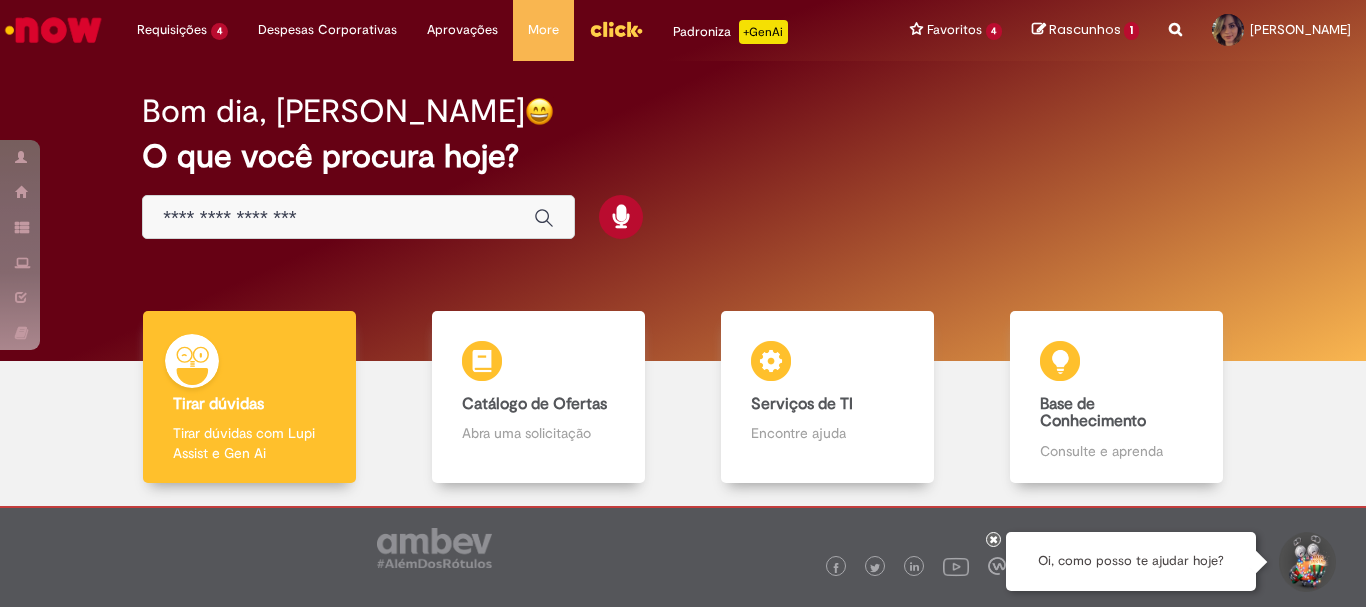 scroll, scrollTop: 0, scrollLeft: 0, axis: both 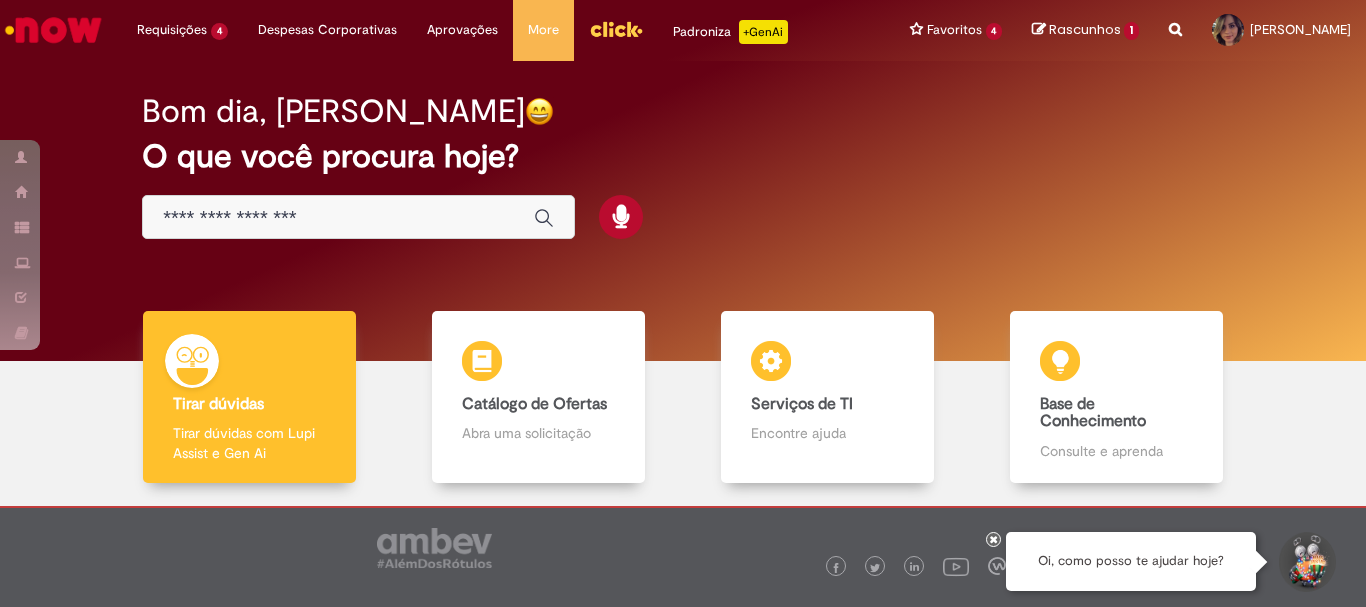 click at bounding box center (338, 218) 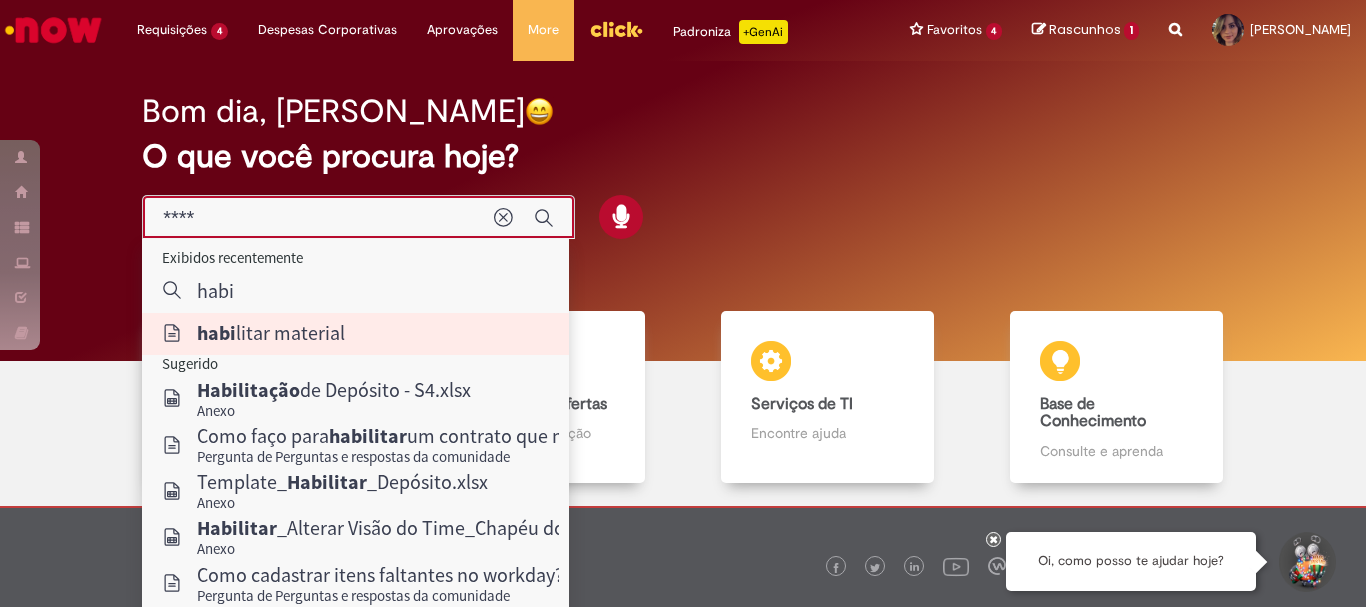 type on "**********" 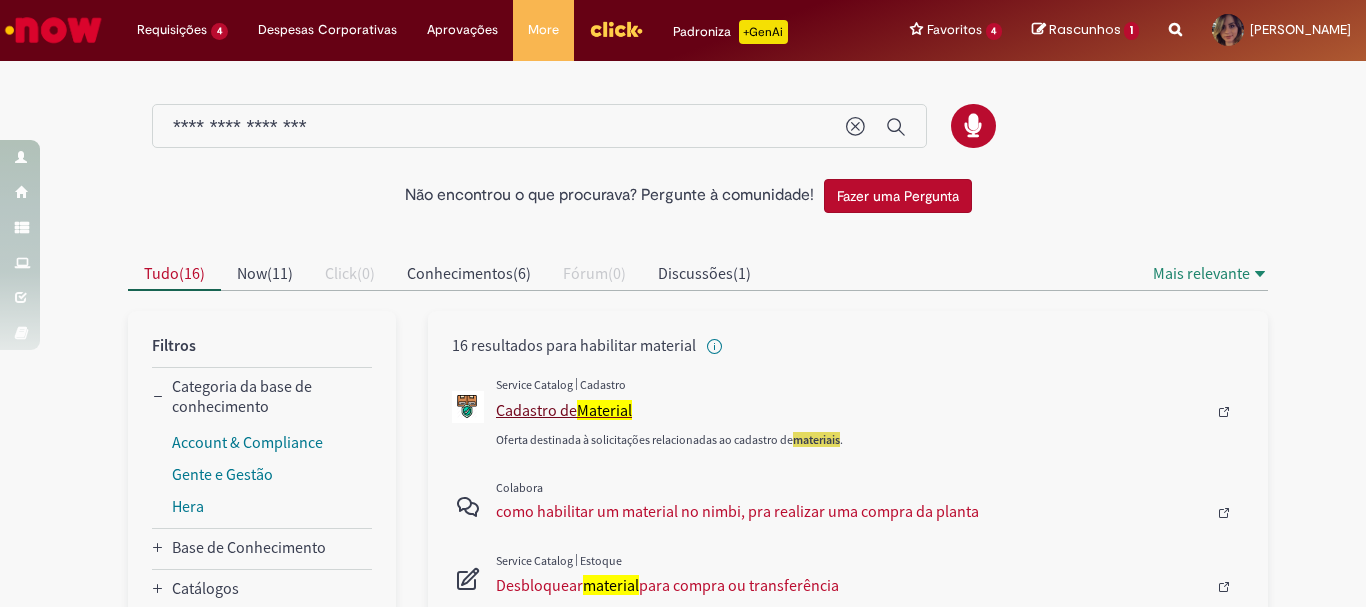 scroll, scrollTop: 167, scrollLeft: 0, axis: vertical 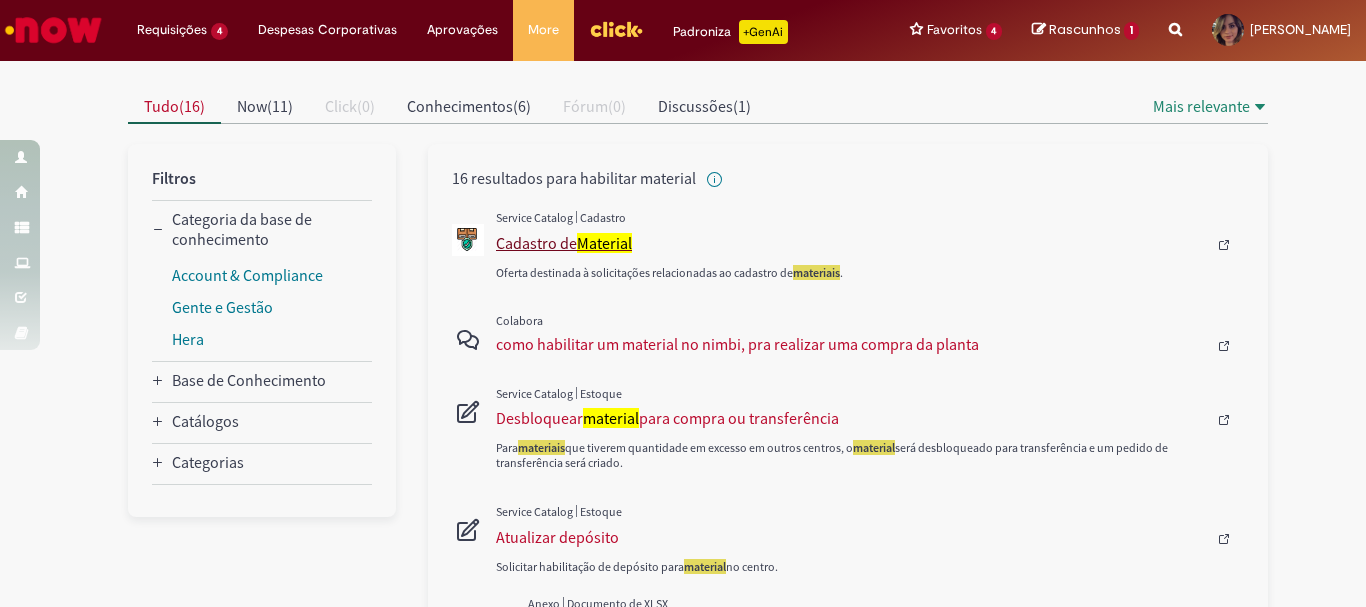 click on "Cadastro de  Material" at bounding box center (851, 243) 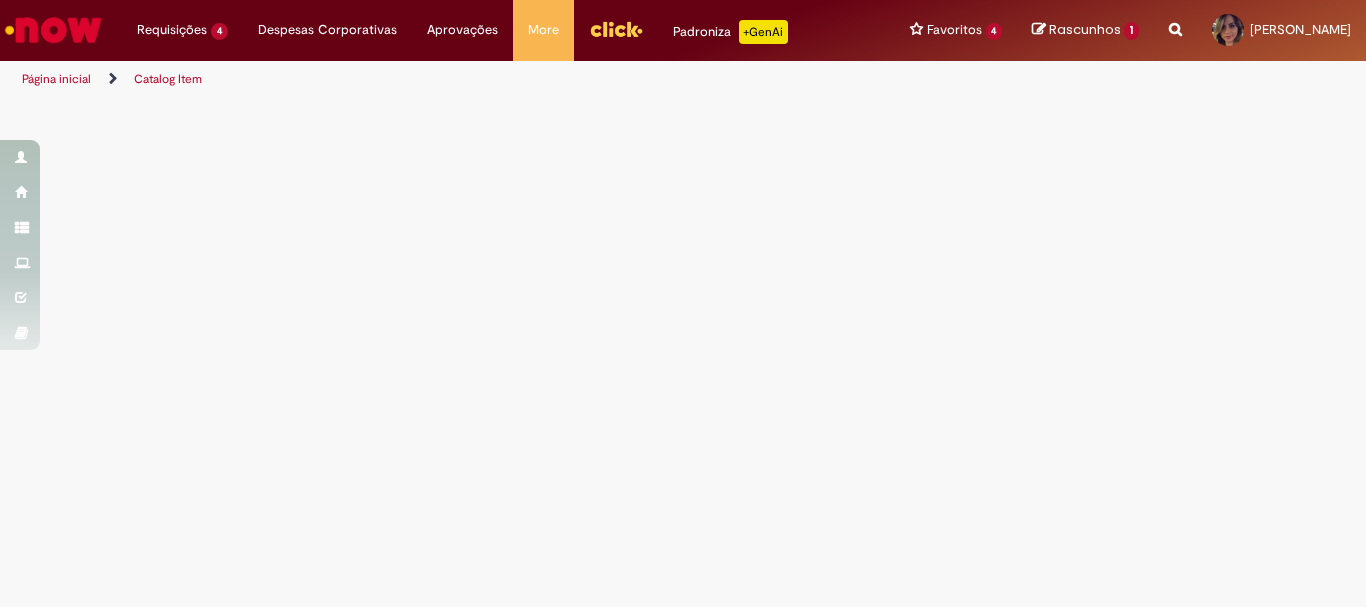 scroll, scrollTop: 0, scrollLeft: 0, axis: both 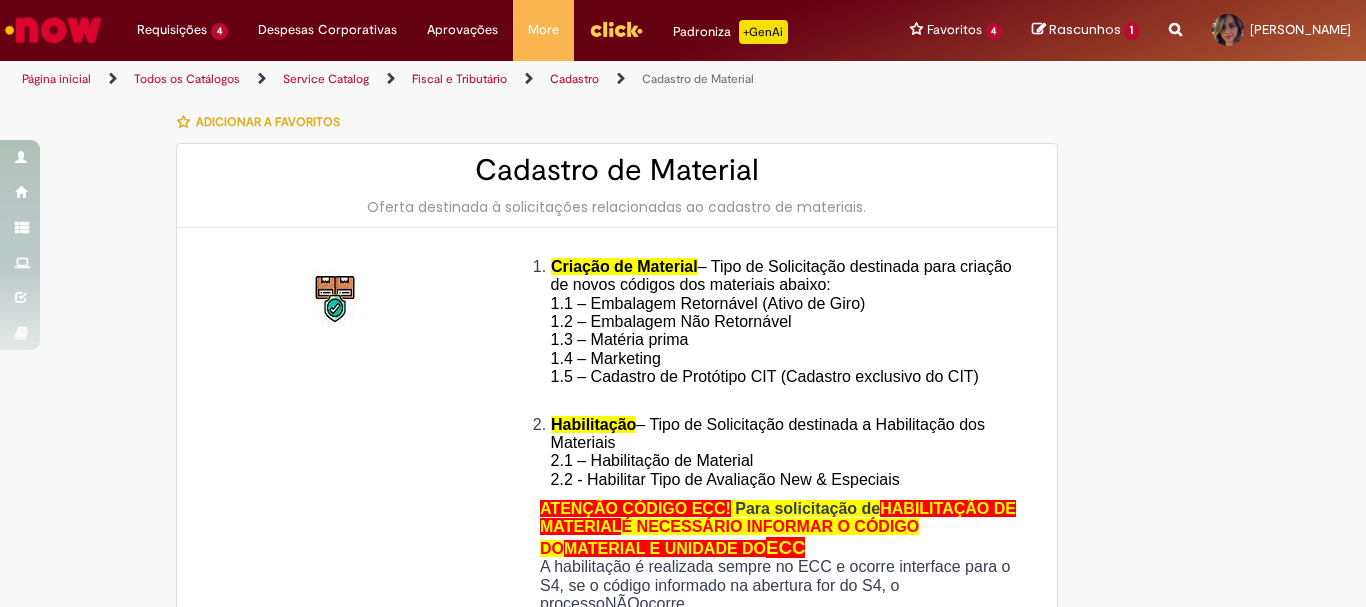 type on "********" 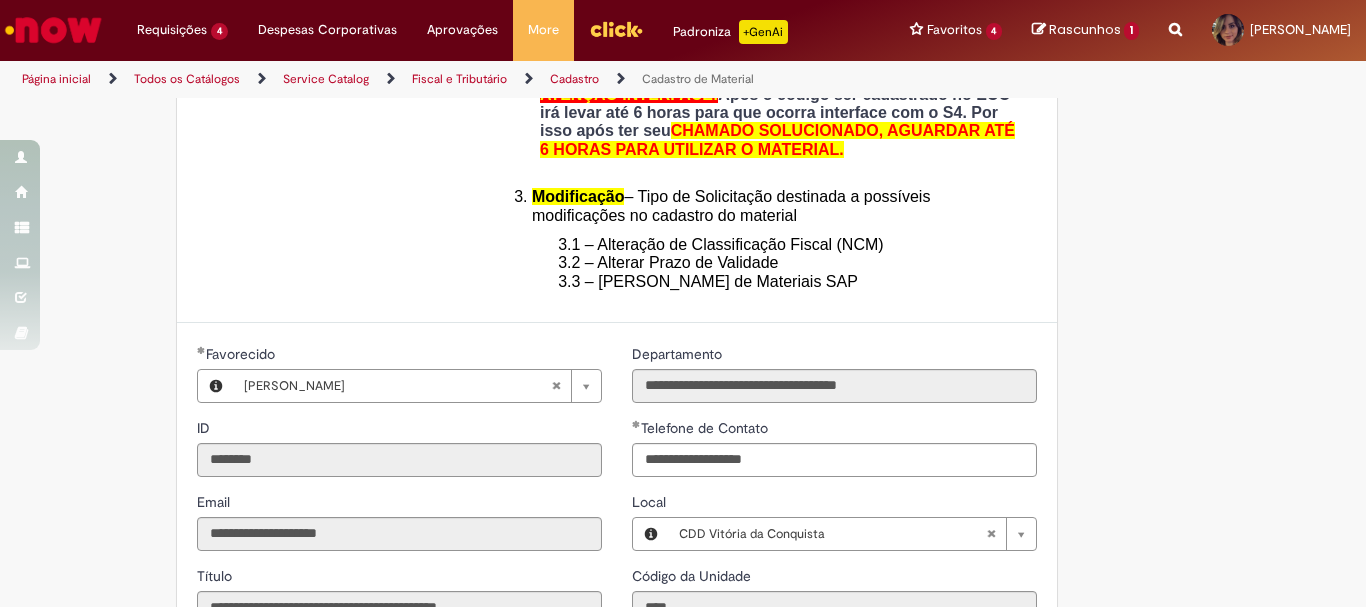 scroll, scrollTop: 167, scrollLeft: 0, axis: vertical 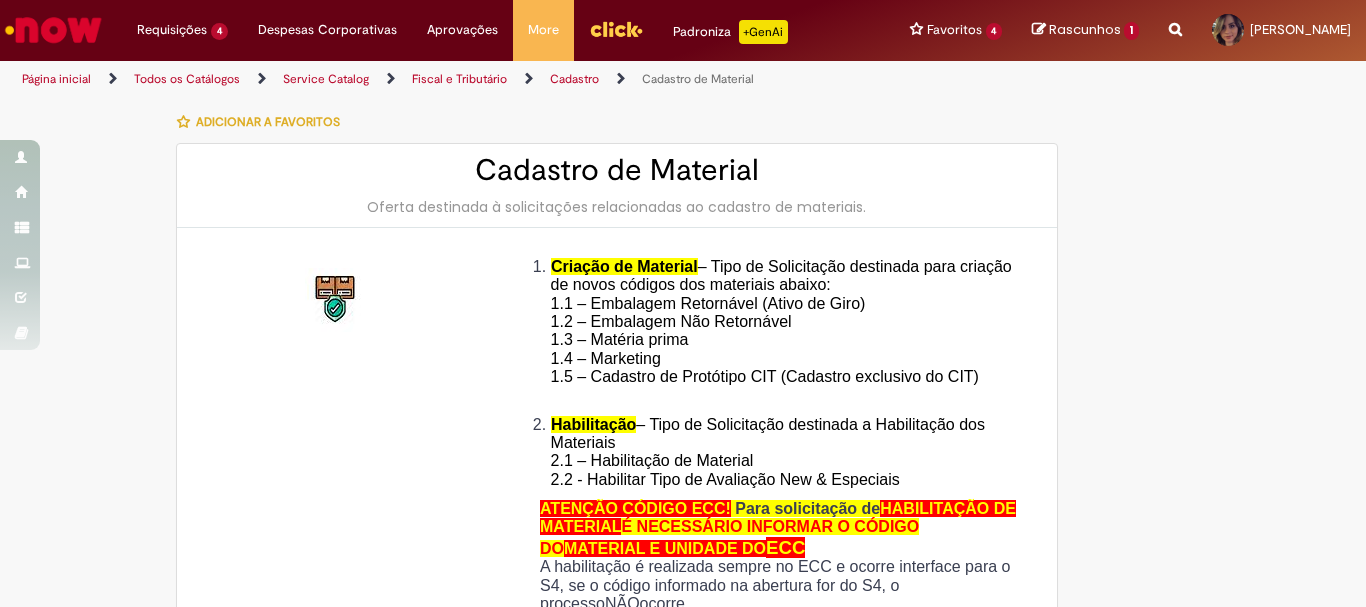 type on "********" 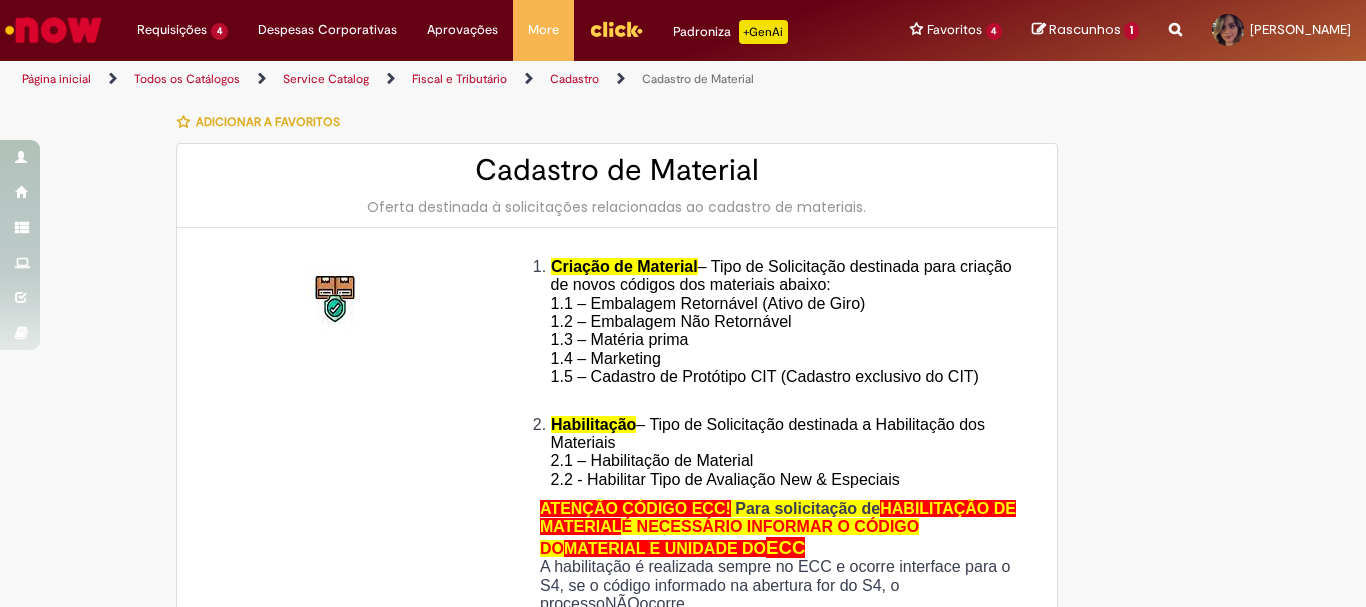 click at bounding box center [53, 30] 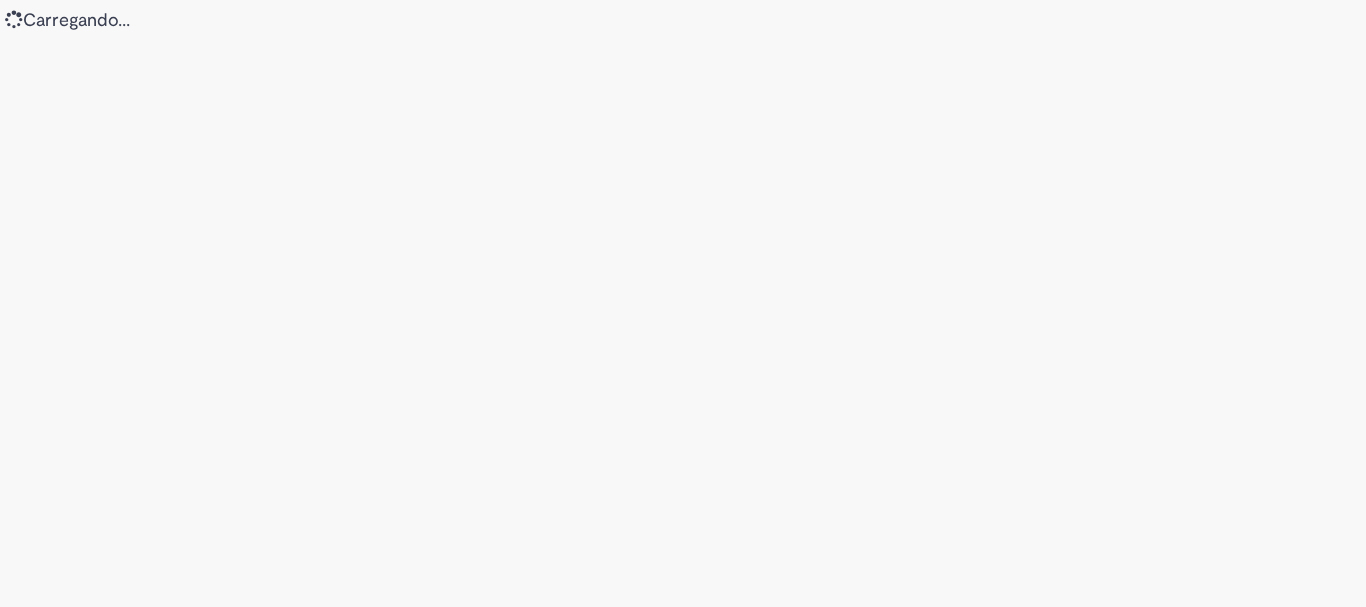 scroll, scrollTop: 0, scrollLeft: 0, axis: both 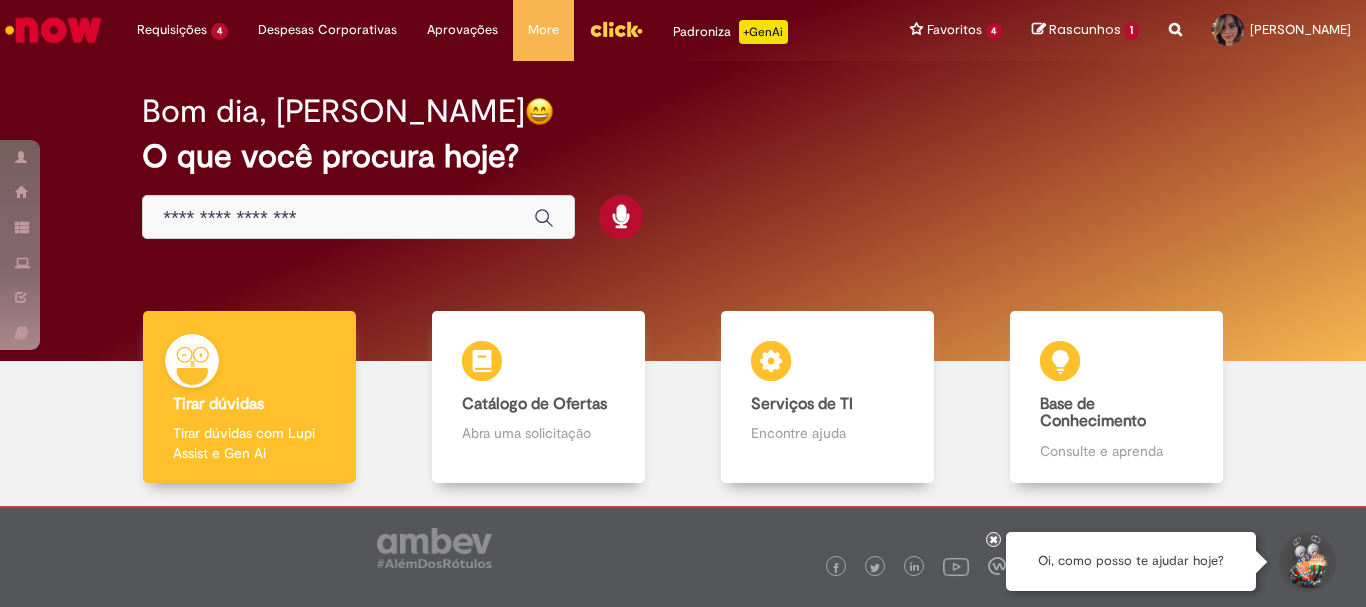 click at bounding box center (338, 218) 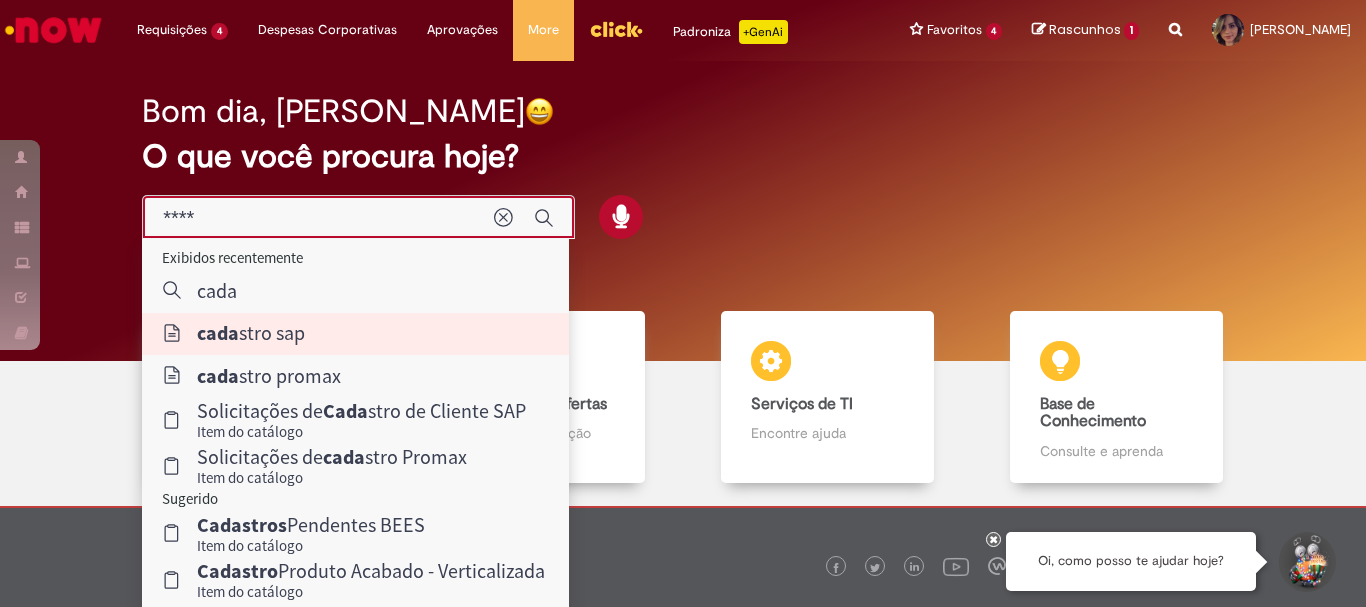 type on "**********" 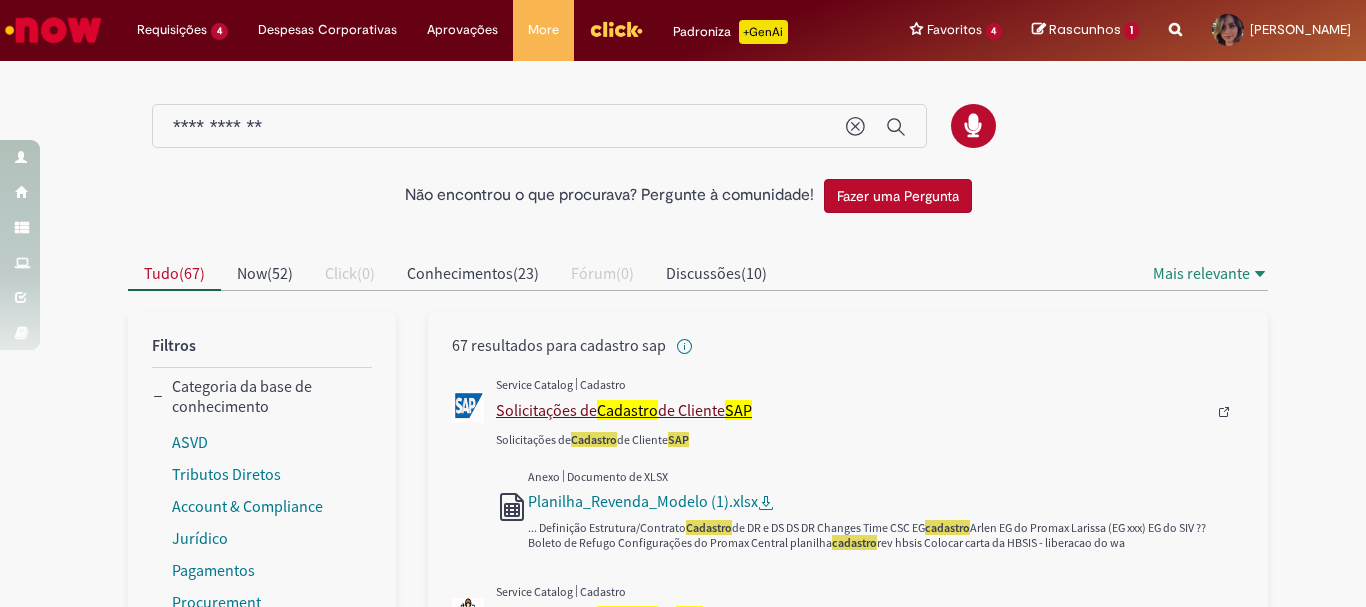 click on "Solicitações de  Cadastro  de Cliente  SAP" at bounding box center (851, 410) 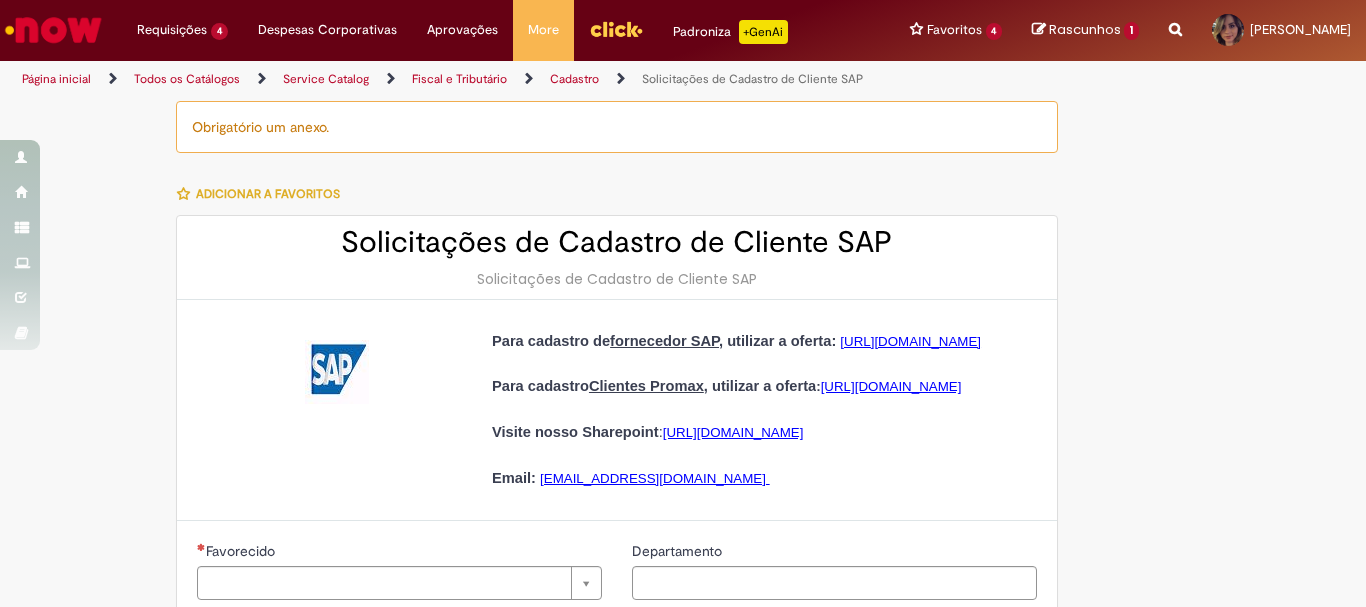 type on "********" 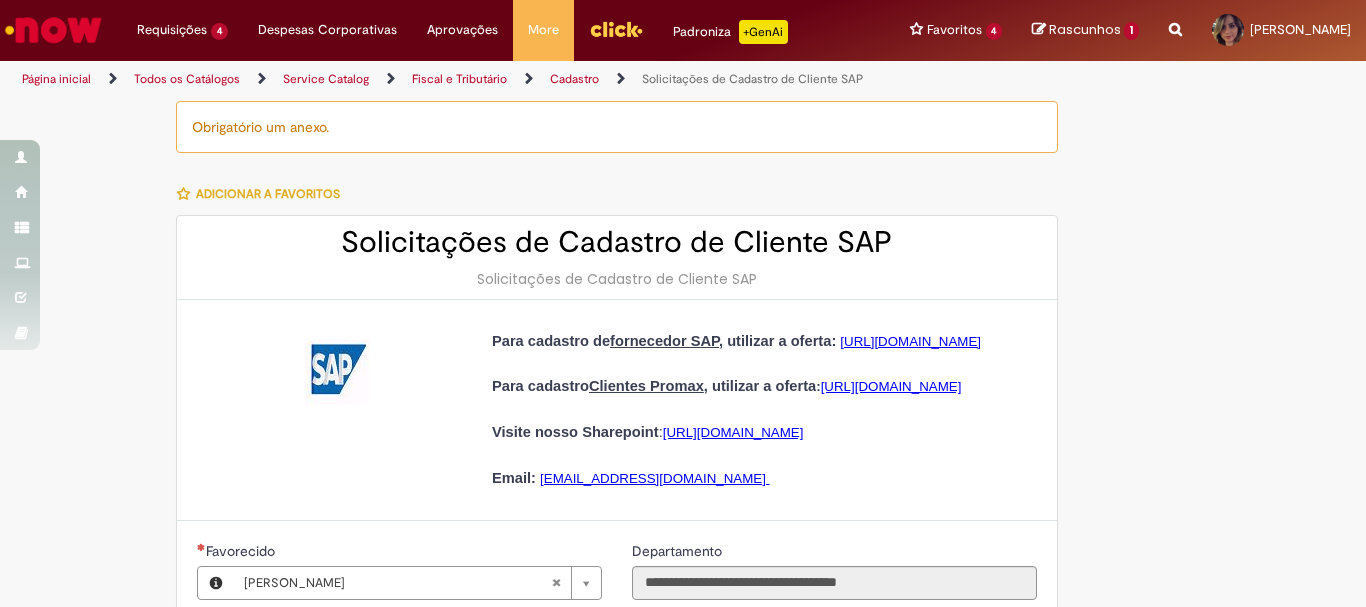 type on "**********" 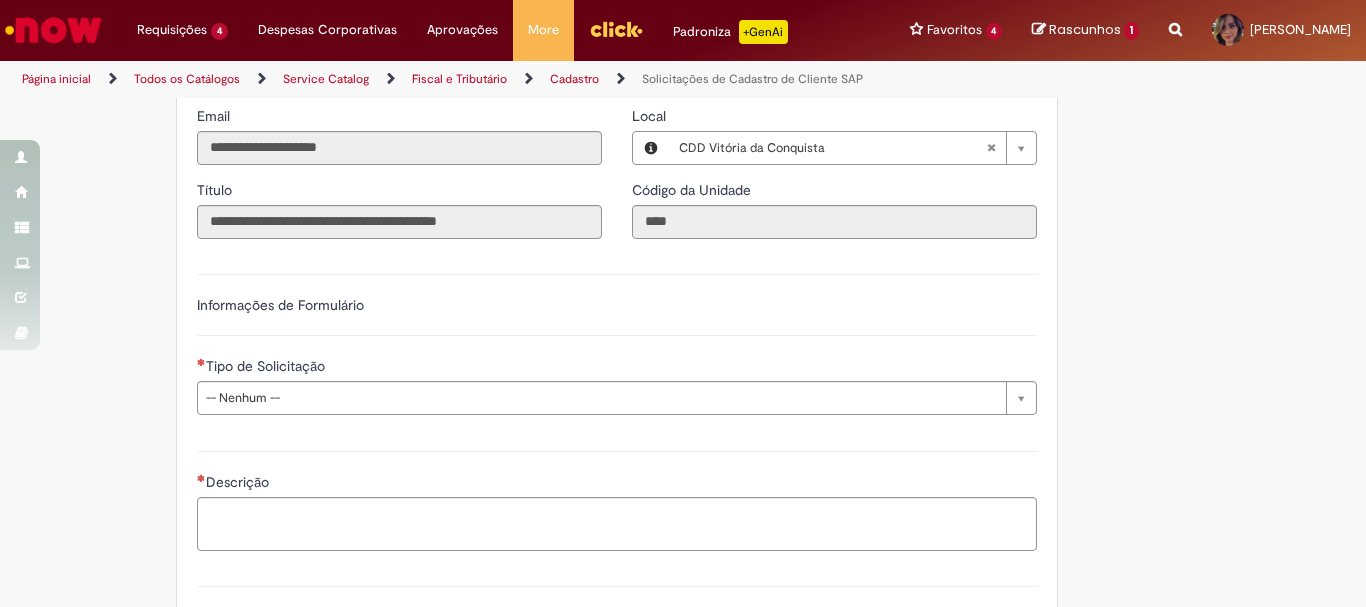 scroll, scrollTop: 750, scrollLeft: 0, axis: vertical 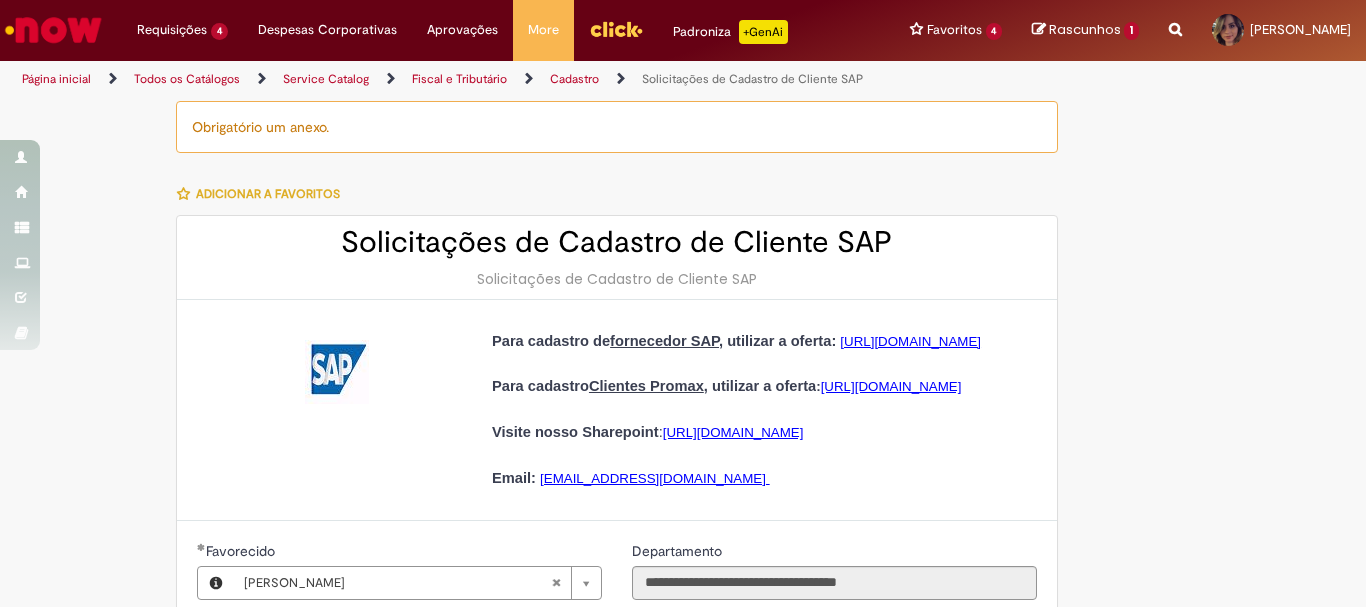click at bounding box center (53, 30) 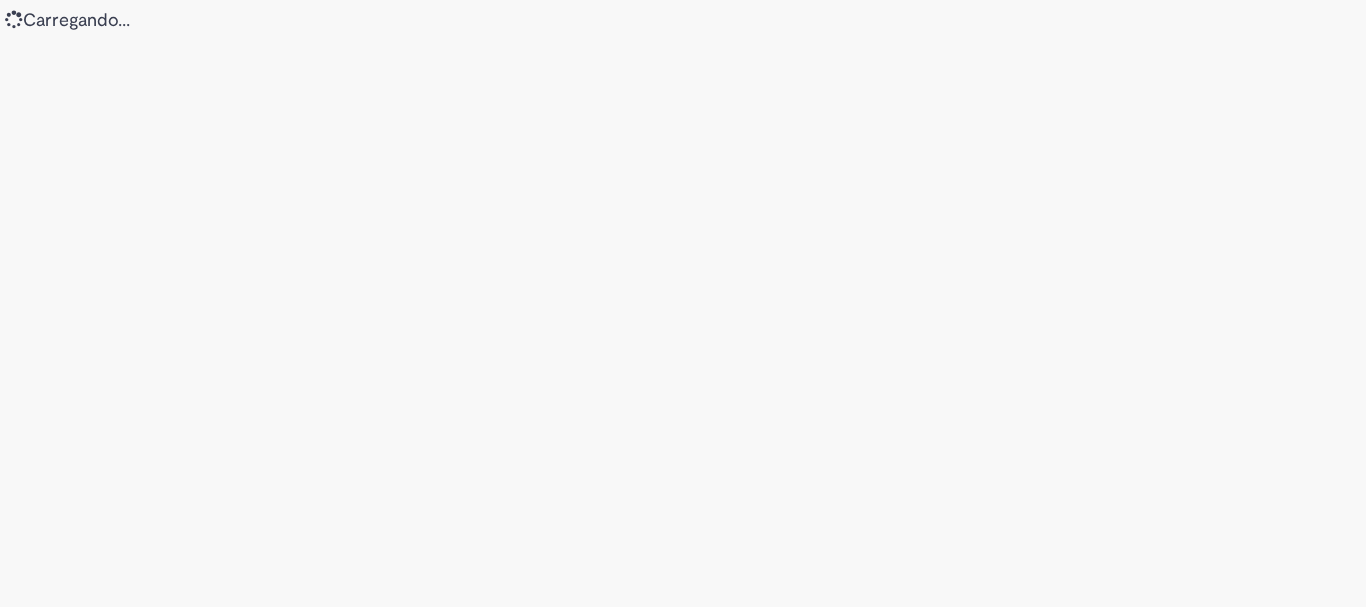 scroll, scrollTop: 0, scrollLeft: 0, axis: both 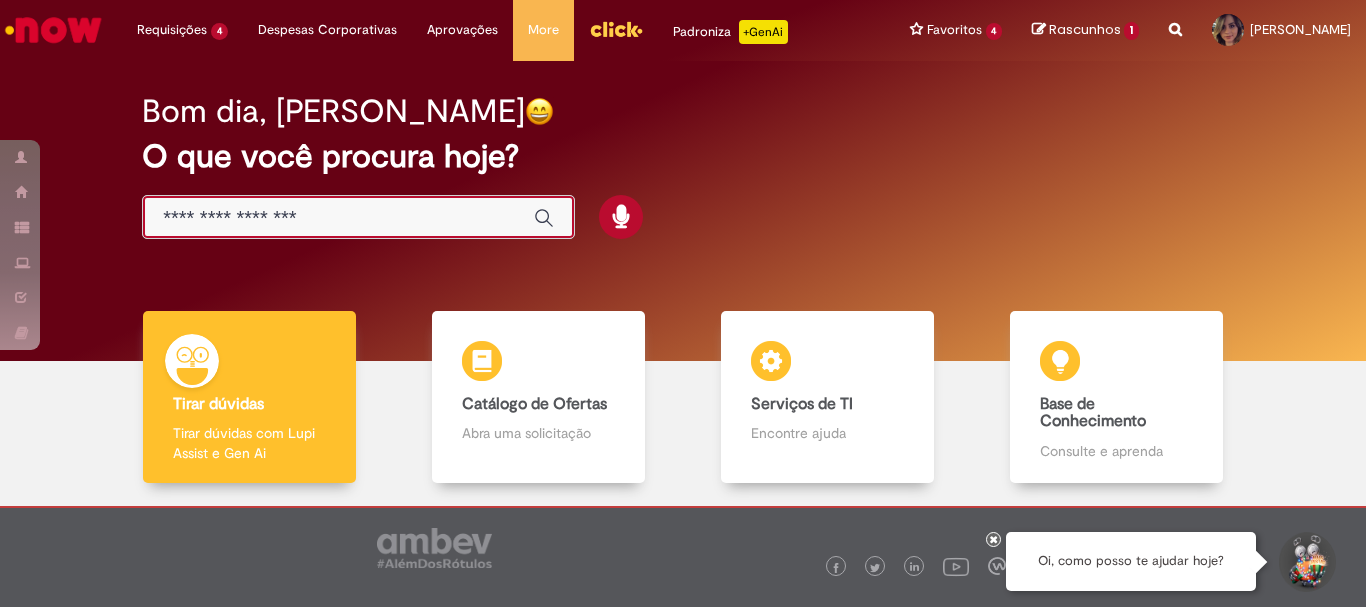 click at bounding box center (338, 218) 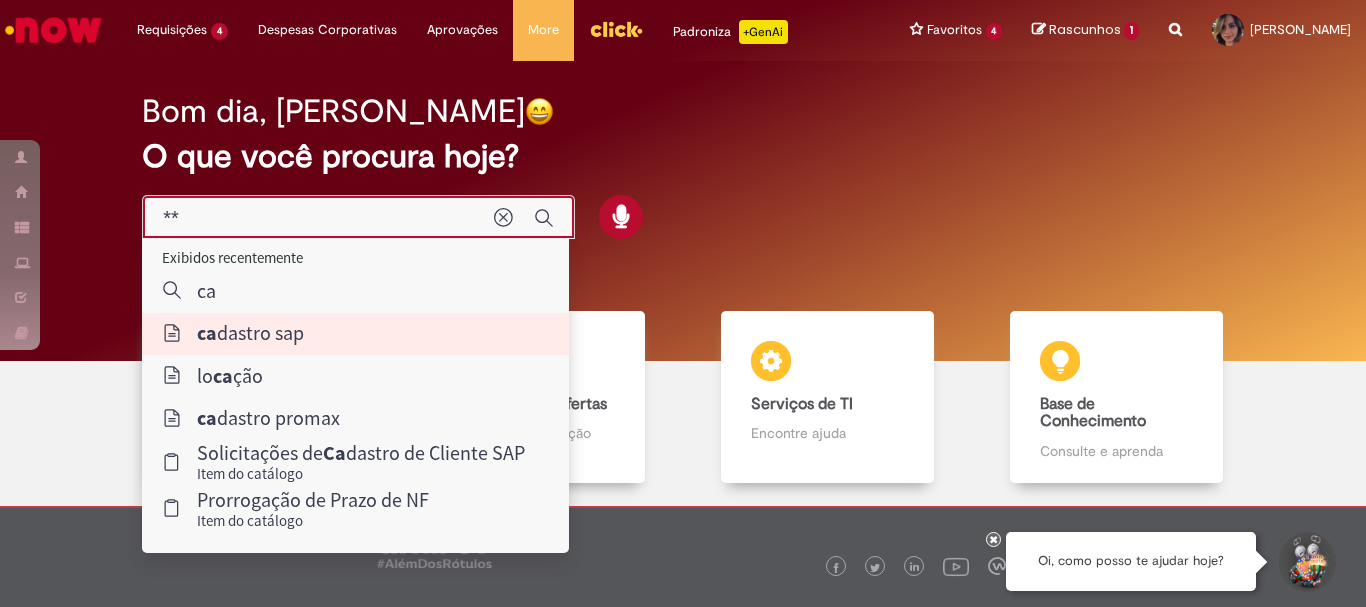 type on "**********" 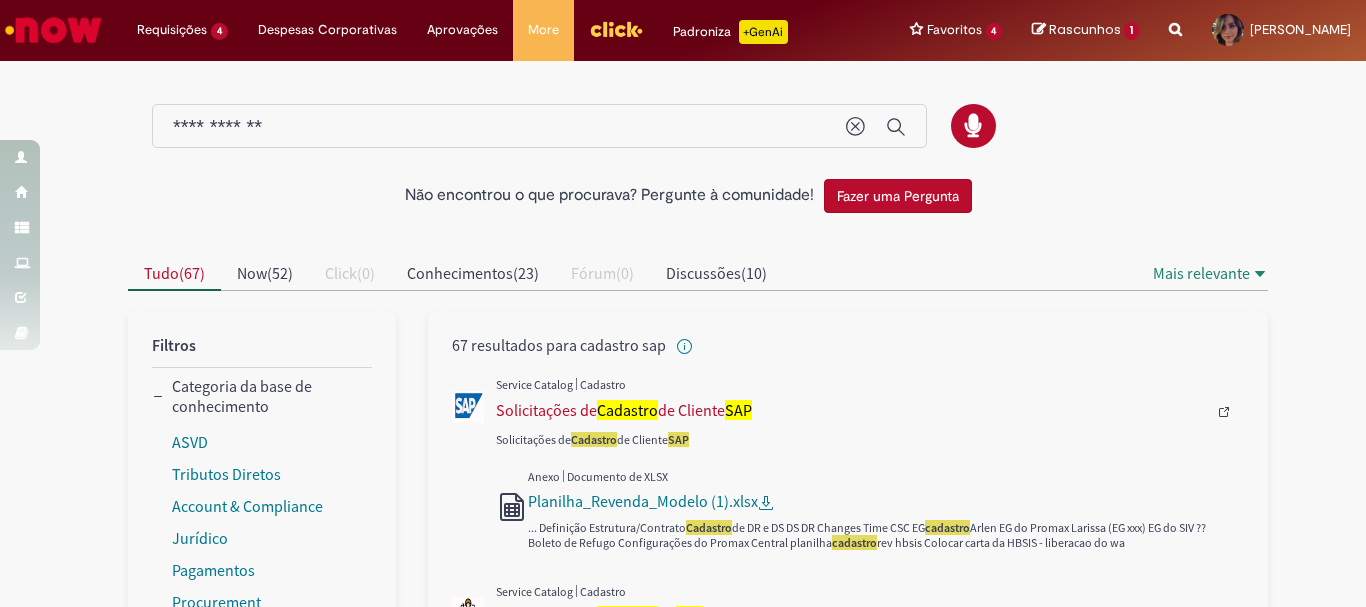 scroll, scrollTop: 167, scrollLeft: 0, axis: vertical 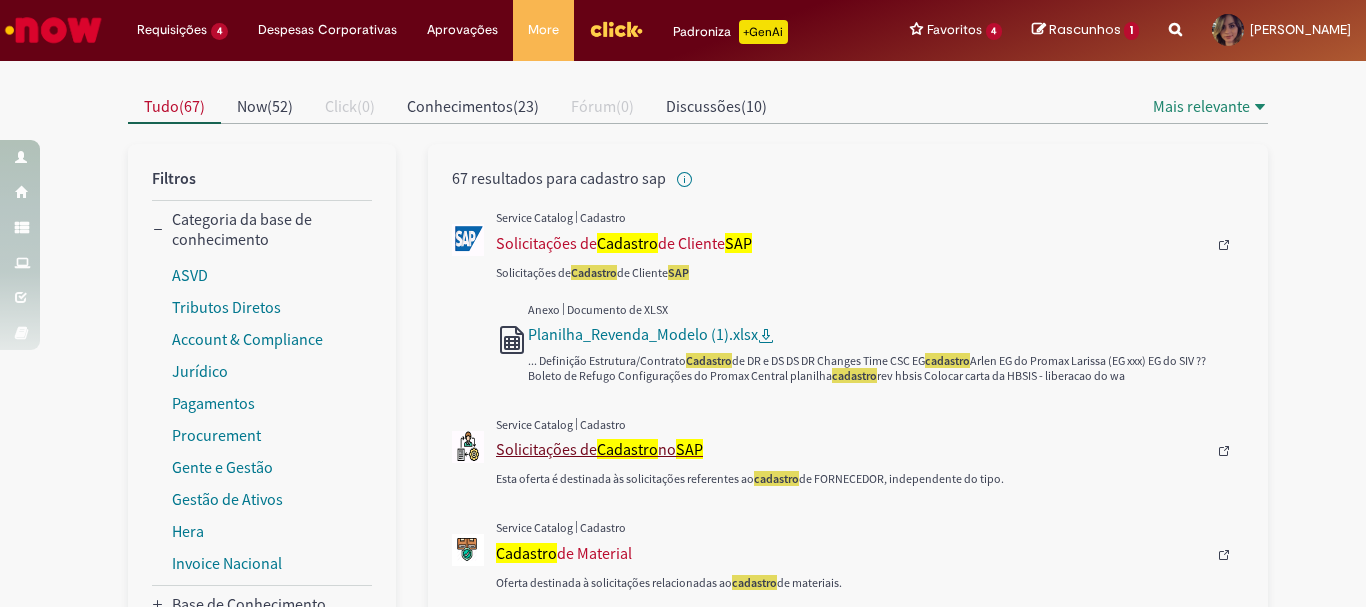 click on "Solicitações de  Cadastro  no  SAP" at bounding box center [851, 449] 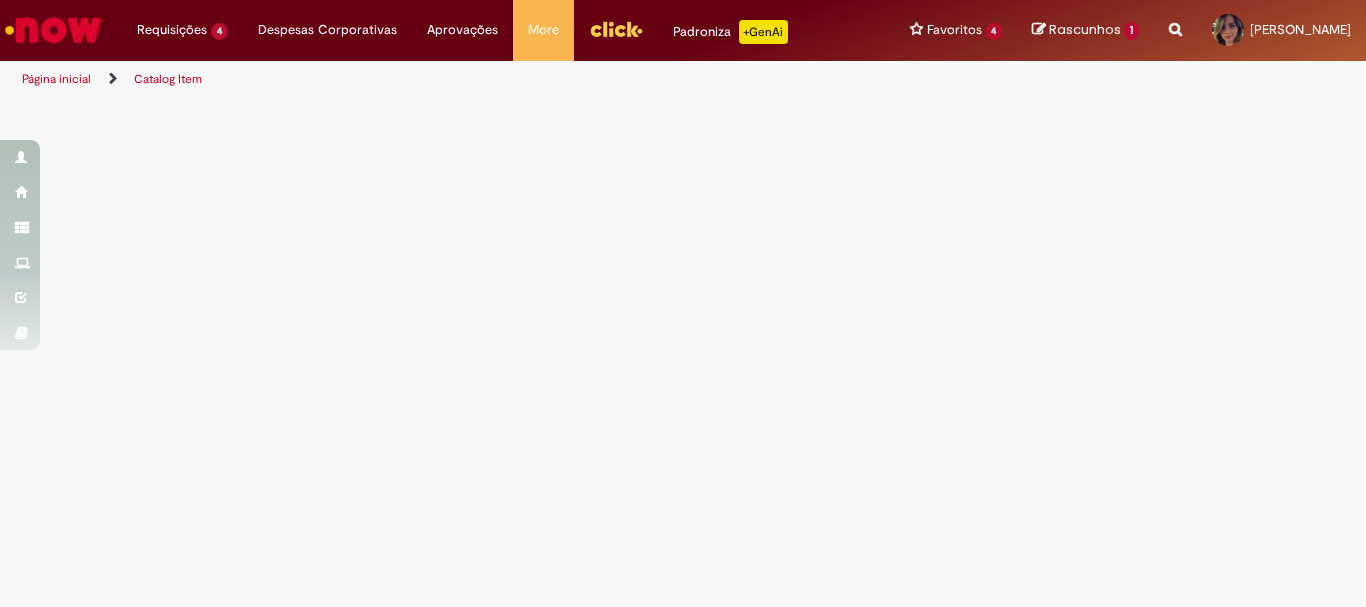 scroll, scrollTop: 0, scrollLeft: 0, axis: both 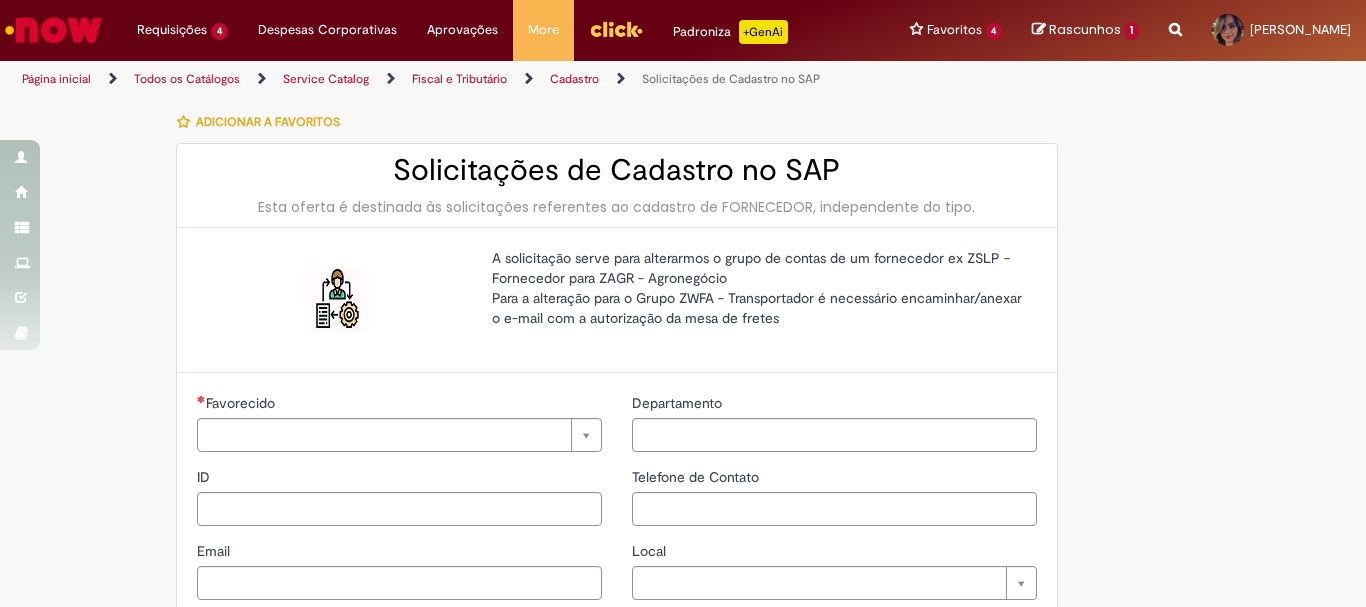 type on "********" 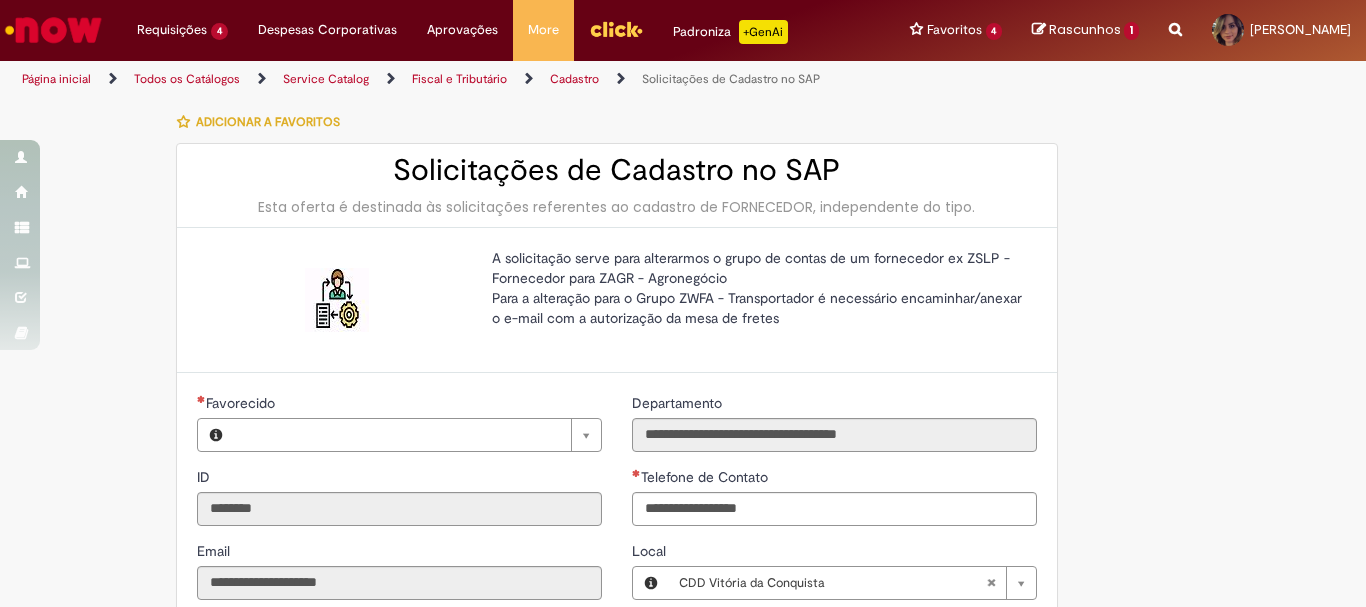 type on "**********" 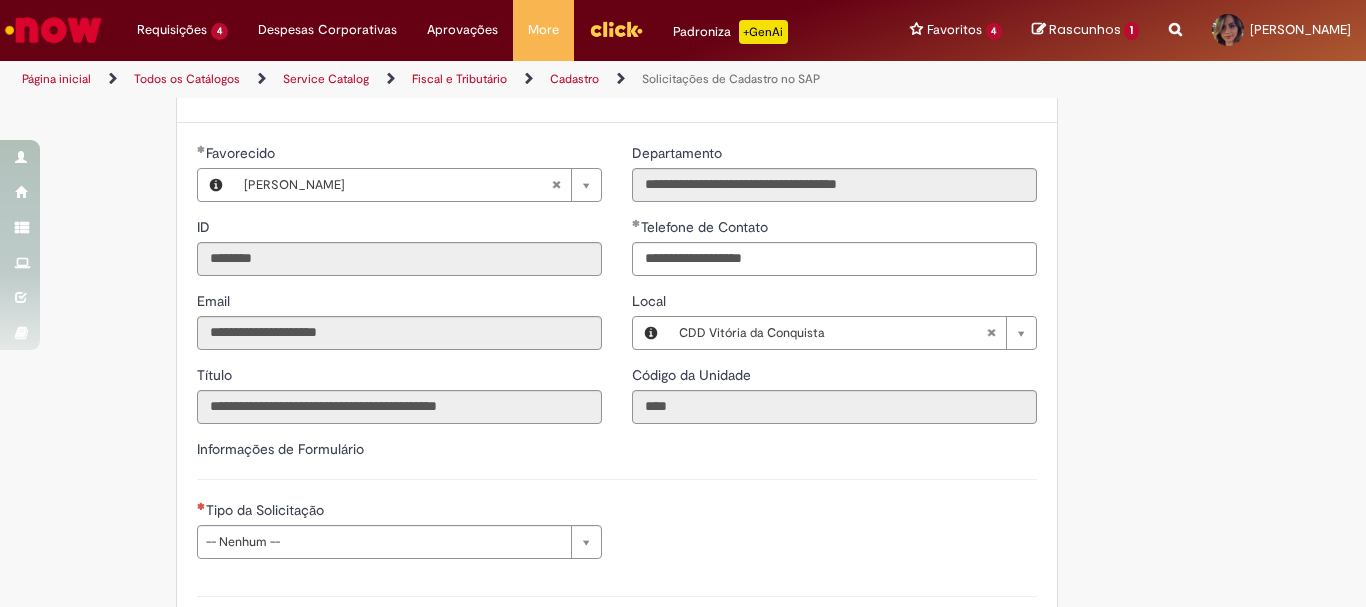 scroll, scrollTop: 417, scrollLeft: 0, axis: vertical 